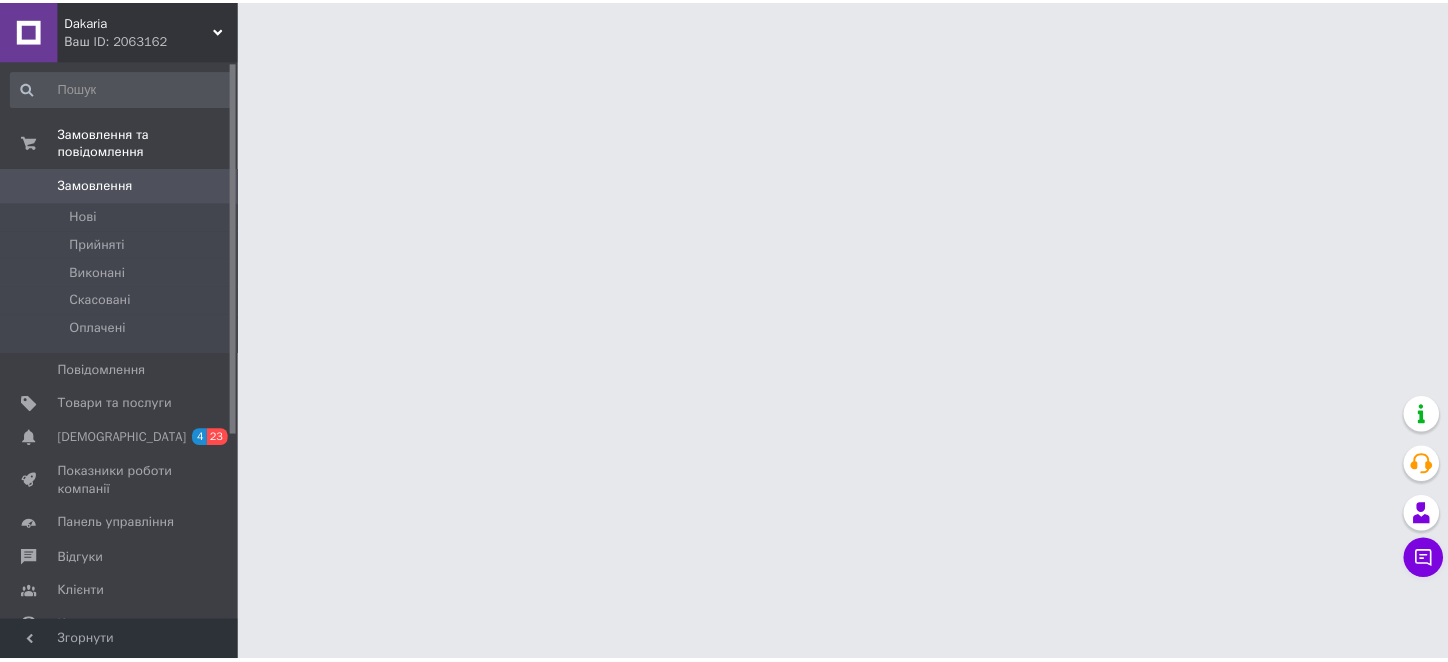 scroll, scrollTop: 0, scrollLeft: 0, axis: both 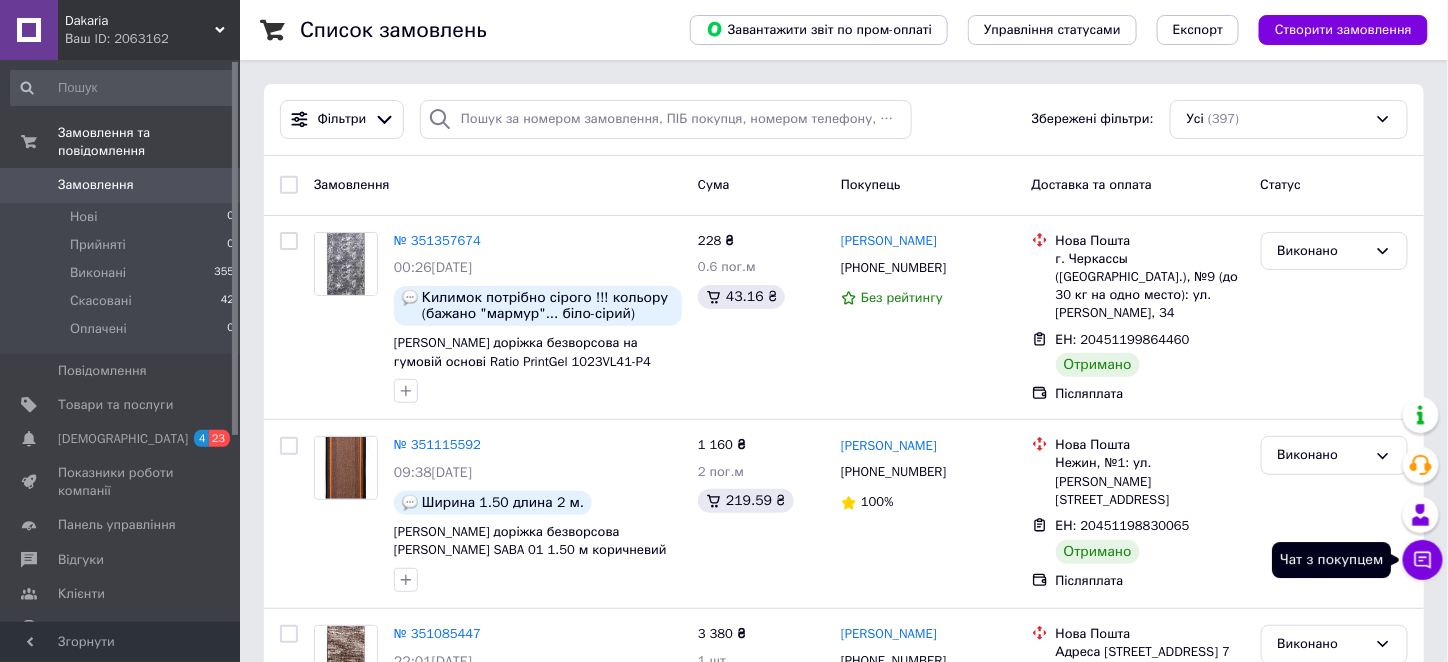 click 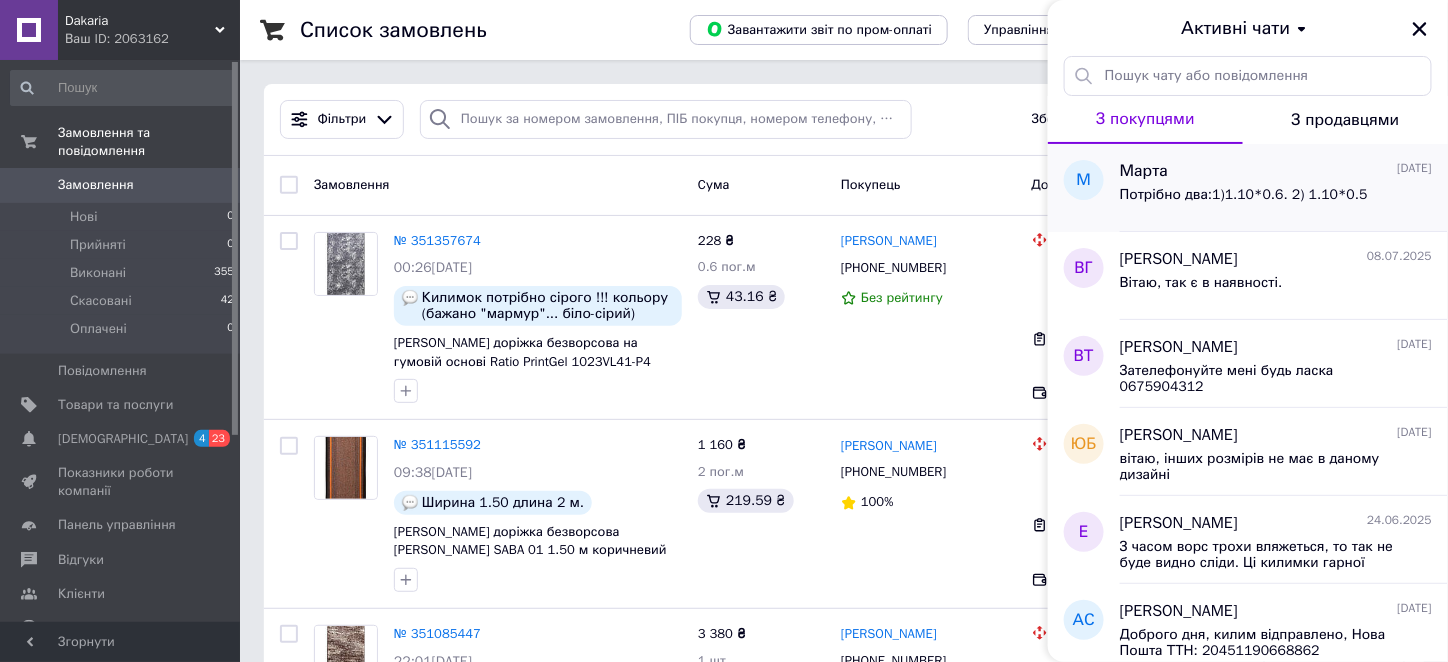click on "Потрібно два:1)1.10*0.6.    2) 1.10*0.5" at bounding box center (1244, 195) 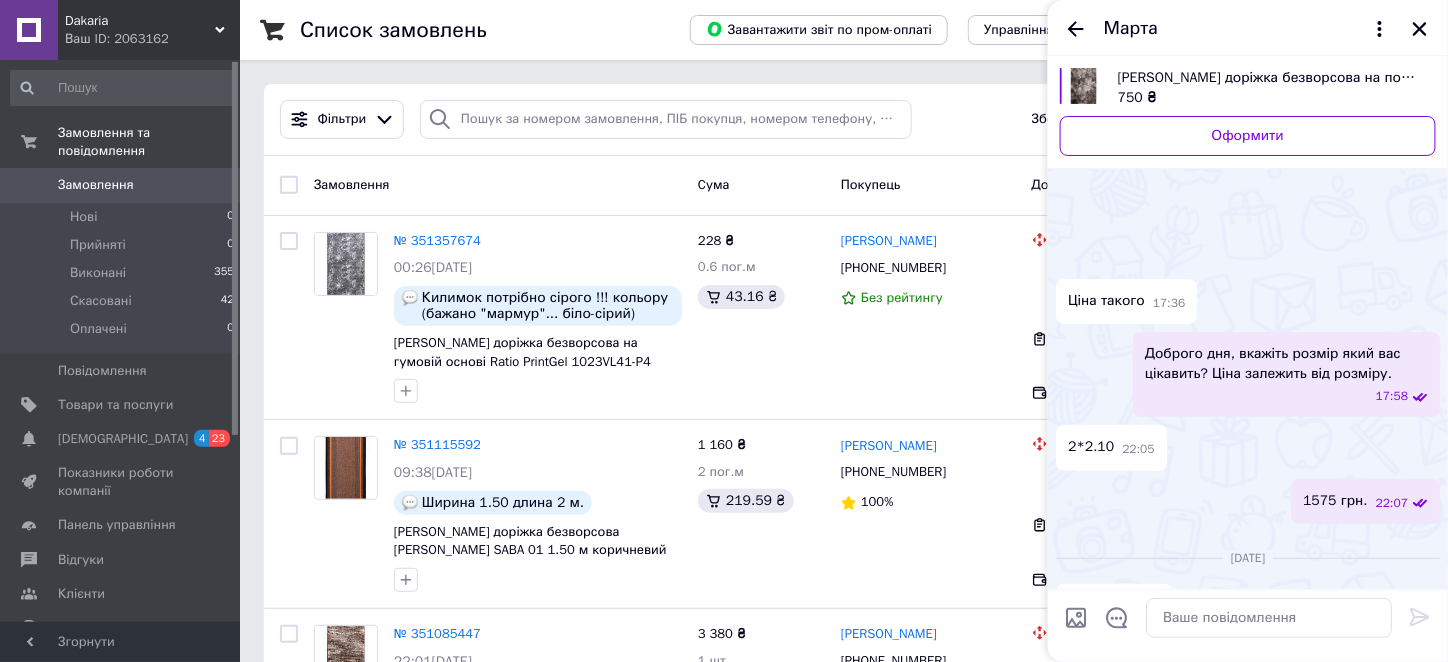 scroll, scrollTop: 905, scrollLeft: 0, axis: vertical 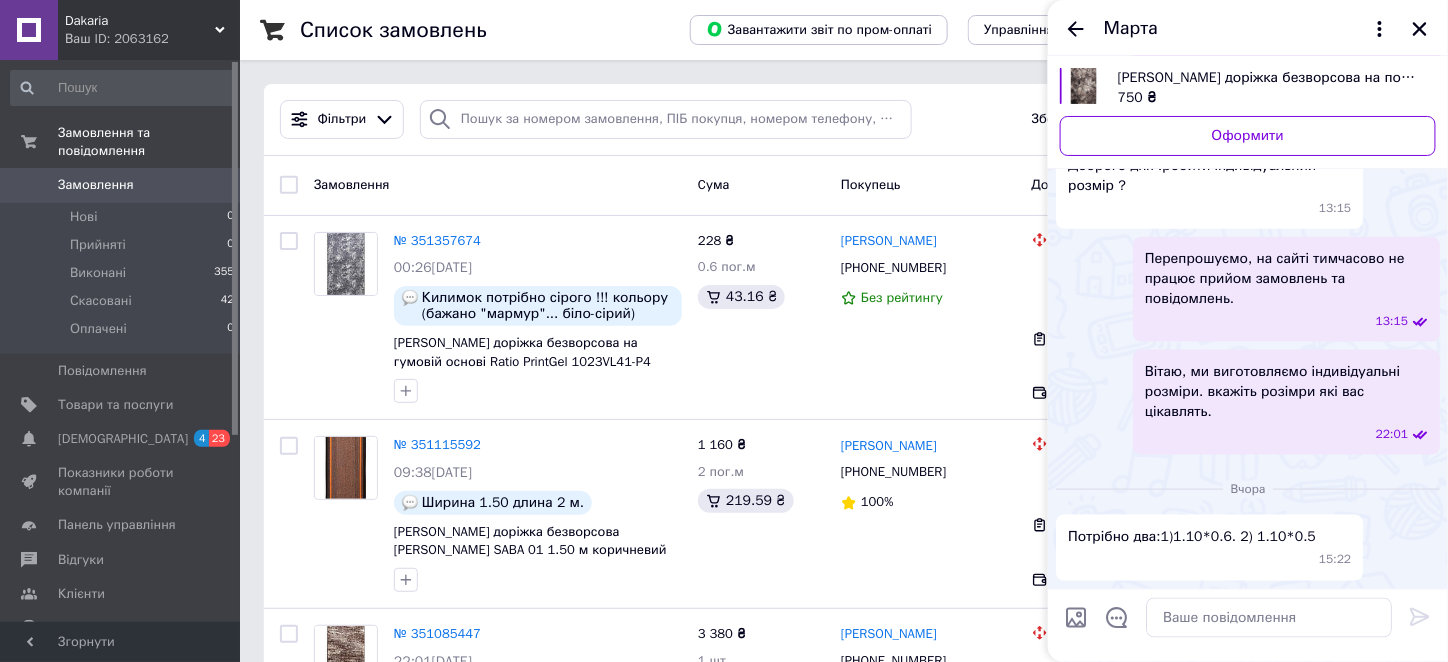 click on "Вчора" at bounding box center [1248, 489] 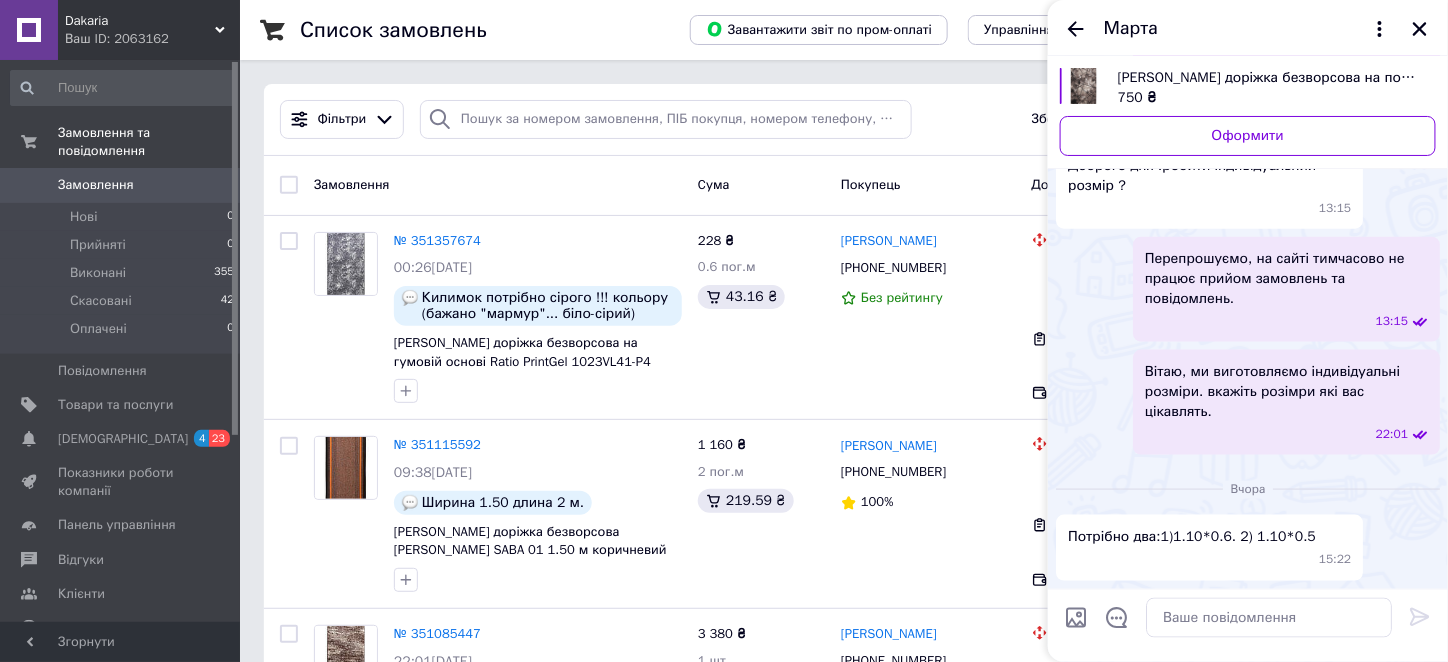 click on "Потрібно два:1)1.10*0.6.    2) 1.10*0.5 15:22" at bounding box center (1248, 547) 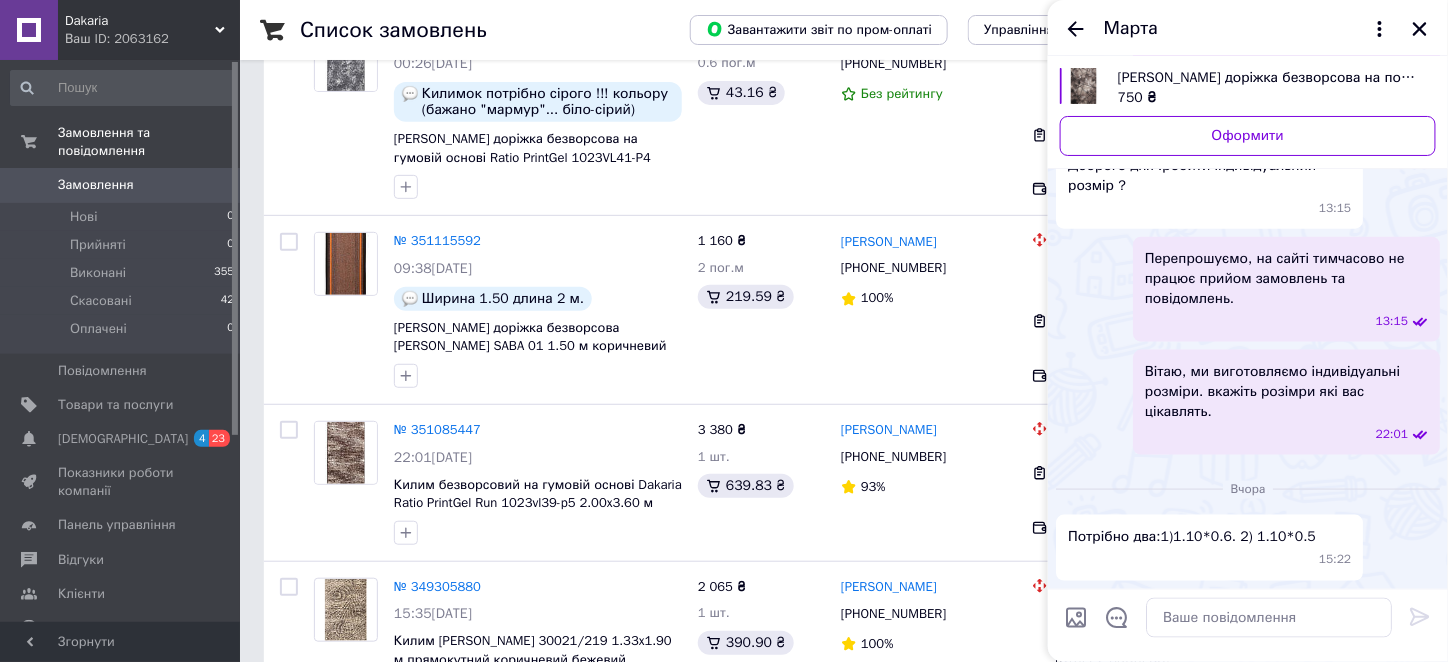 scroll, scrollTop: 853, scrollLeft: 0, axis: vertical 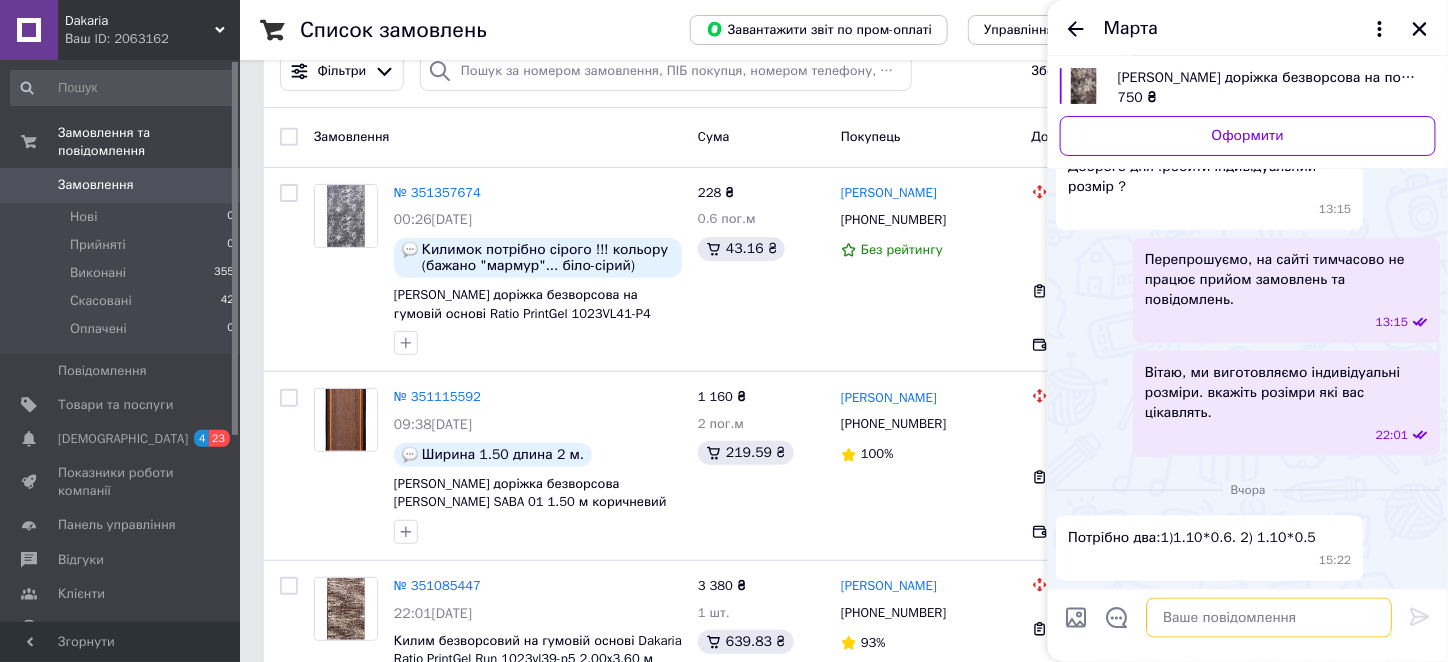 click at bounding box center [1269, 618] 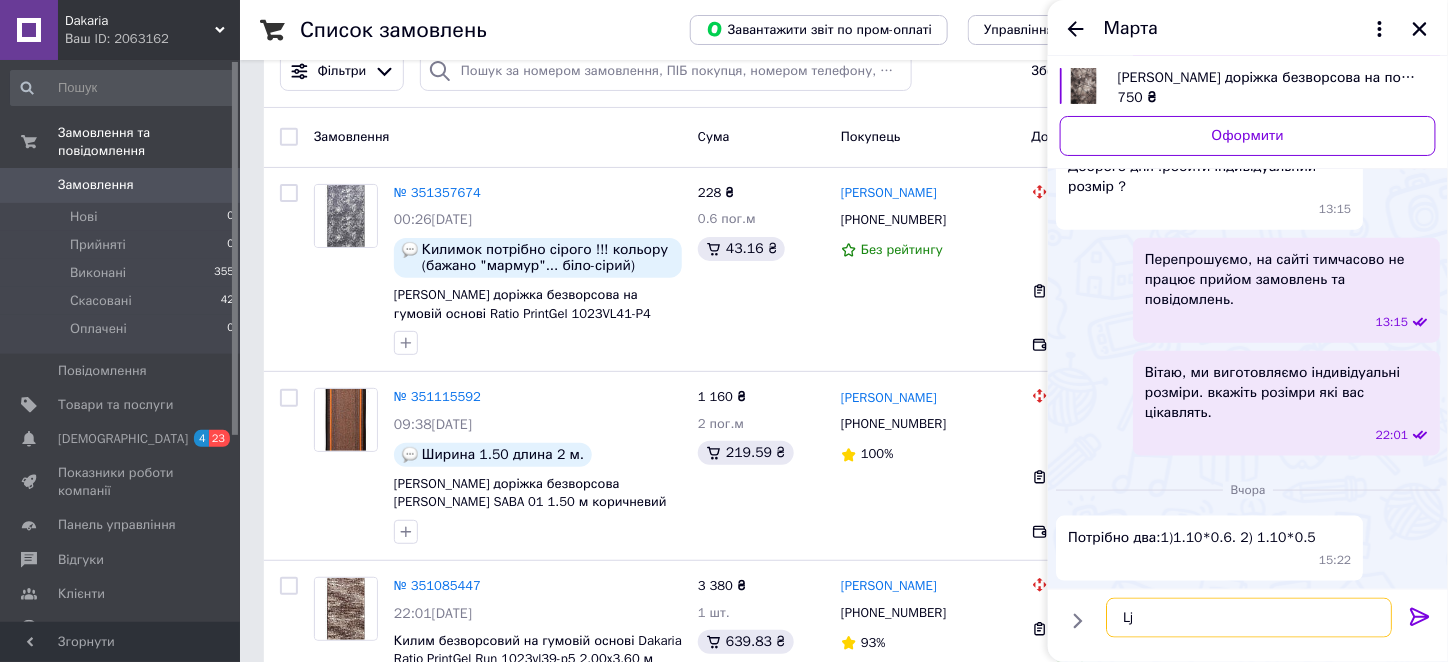 type on "L" 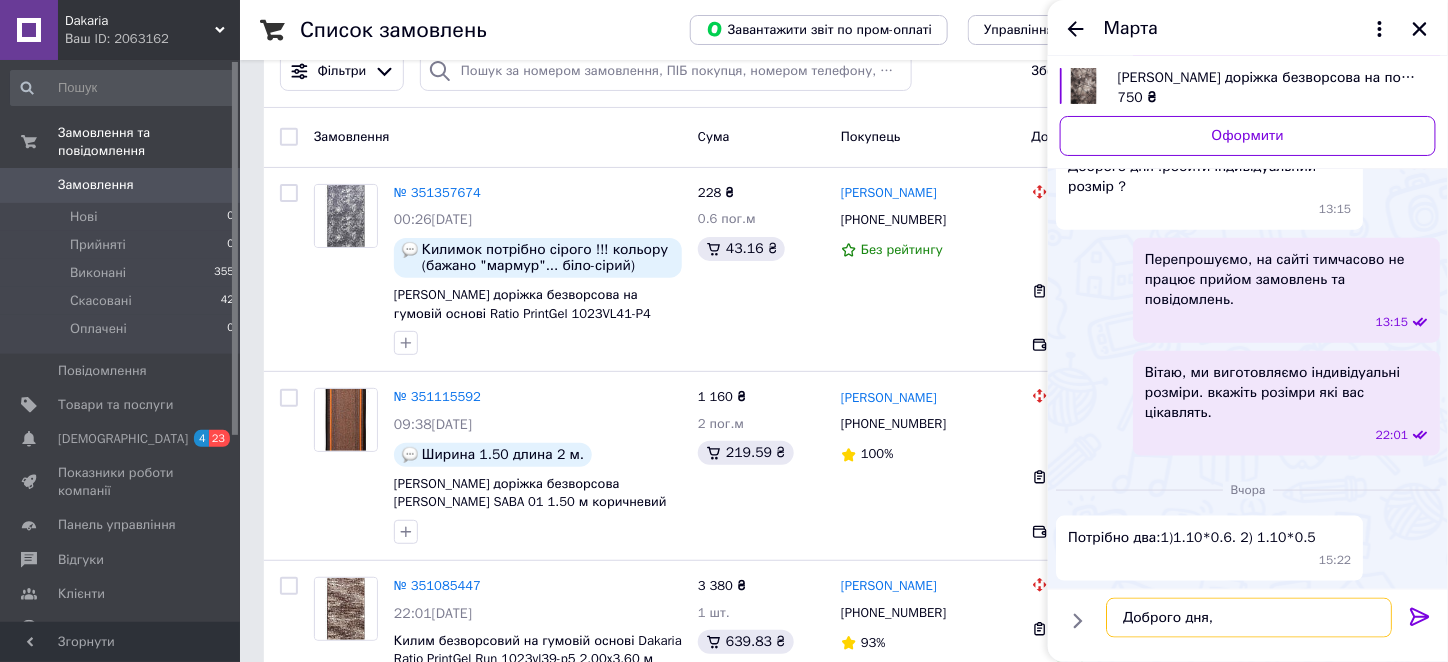 type on "Доброго дня," 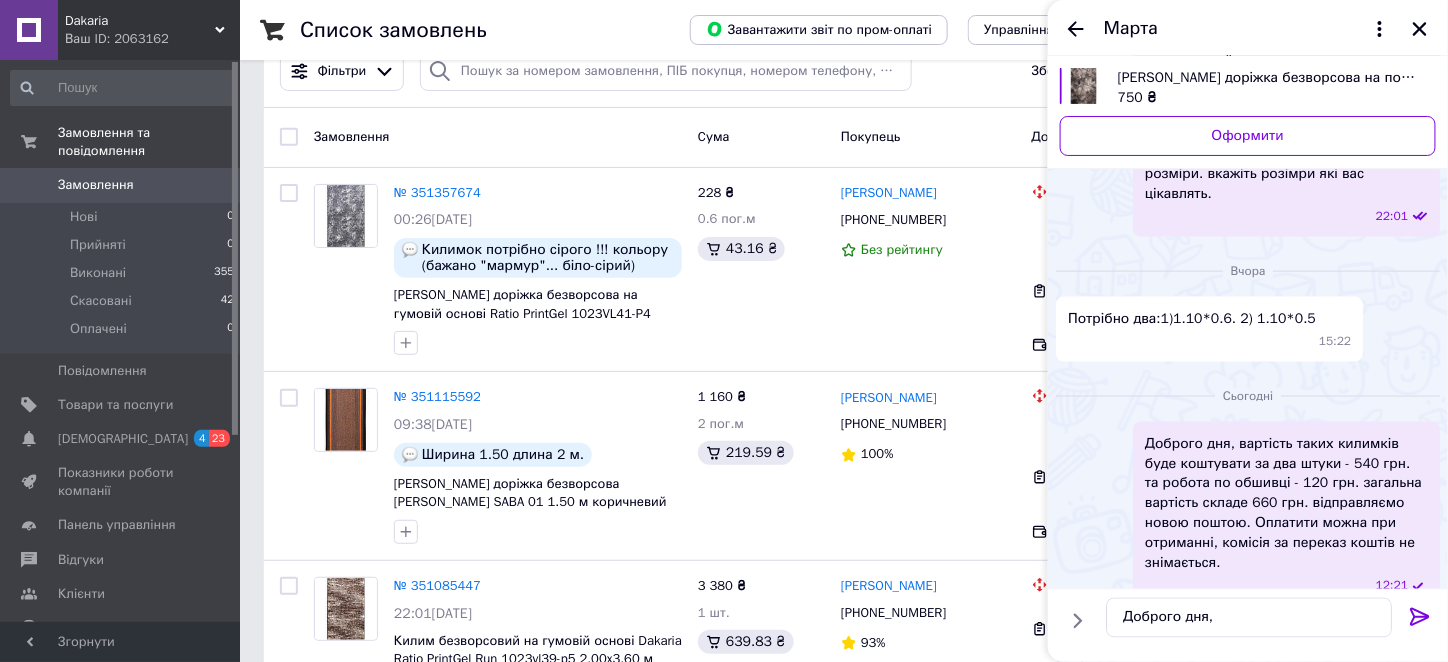 scroll, scrollTop: 1098, scrollLeft: 0, axis: vertical 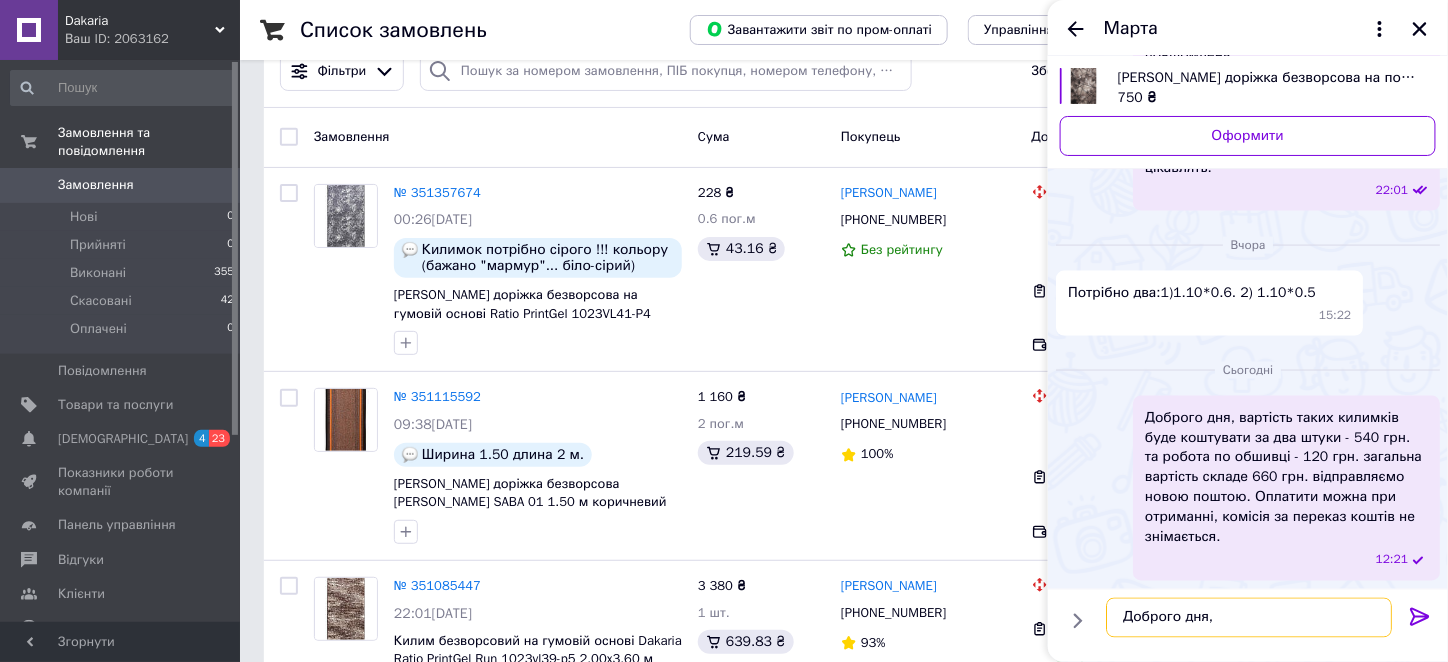 drag, startPoint x: 1242, startPoint y: 619, endPoint x: 1102, endPoint y: 623, distance: 140.05713 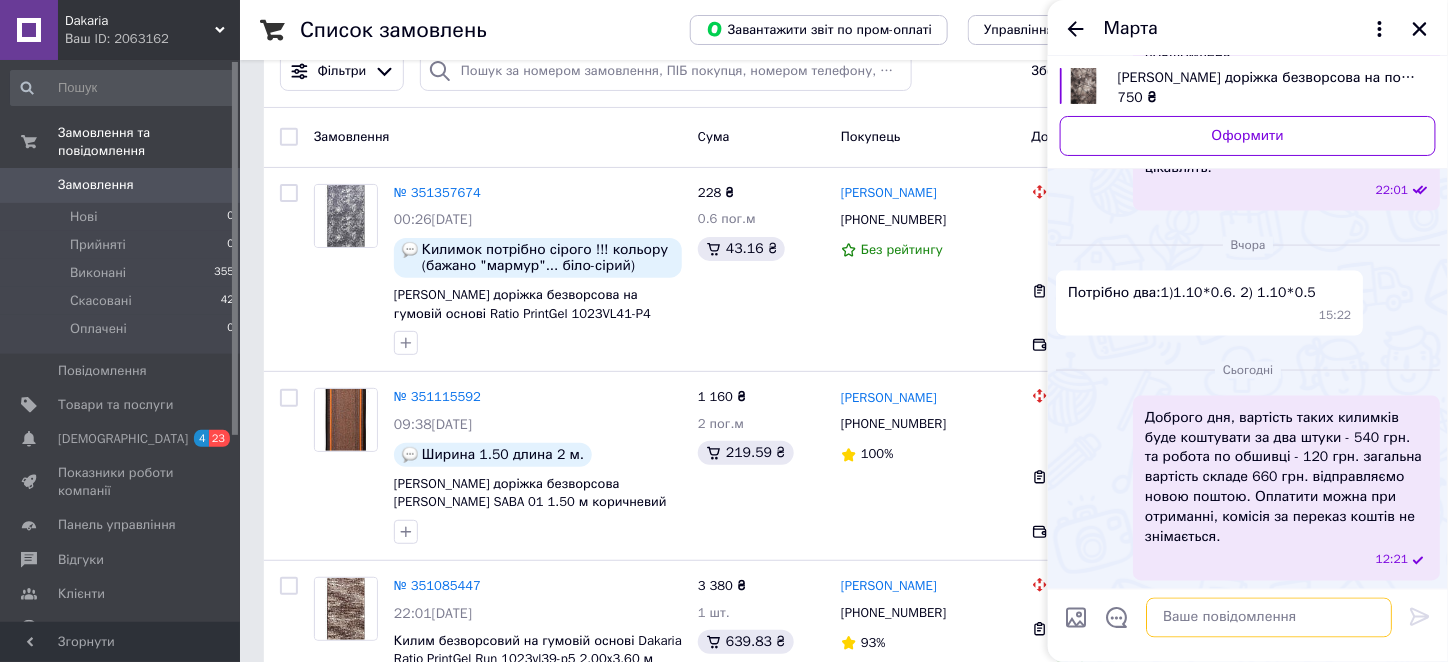 type 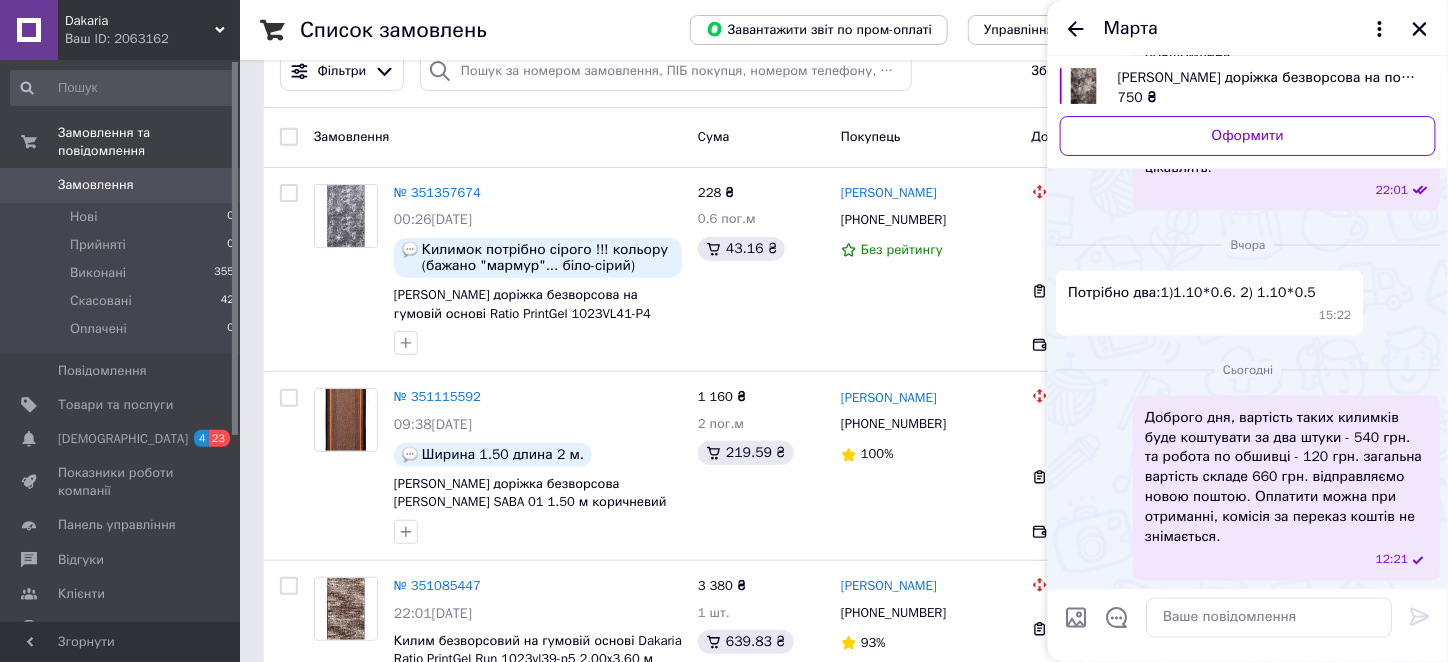 click on "Доброго дня, вартість таких килимків буде коштувати за два штуки - 540 грн. та робота по обшивці - 120 грн. загальна вартість складе 660 грн. відправляємо новою поштою. Оплатити можна при отриманні, комісія за переказ коштів не знімається. 12:21" at bounding box center (1248, 488) 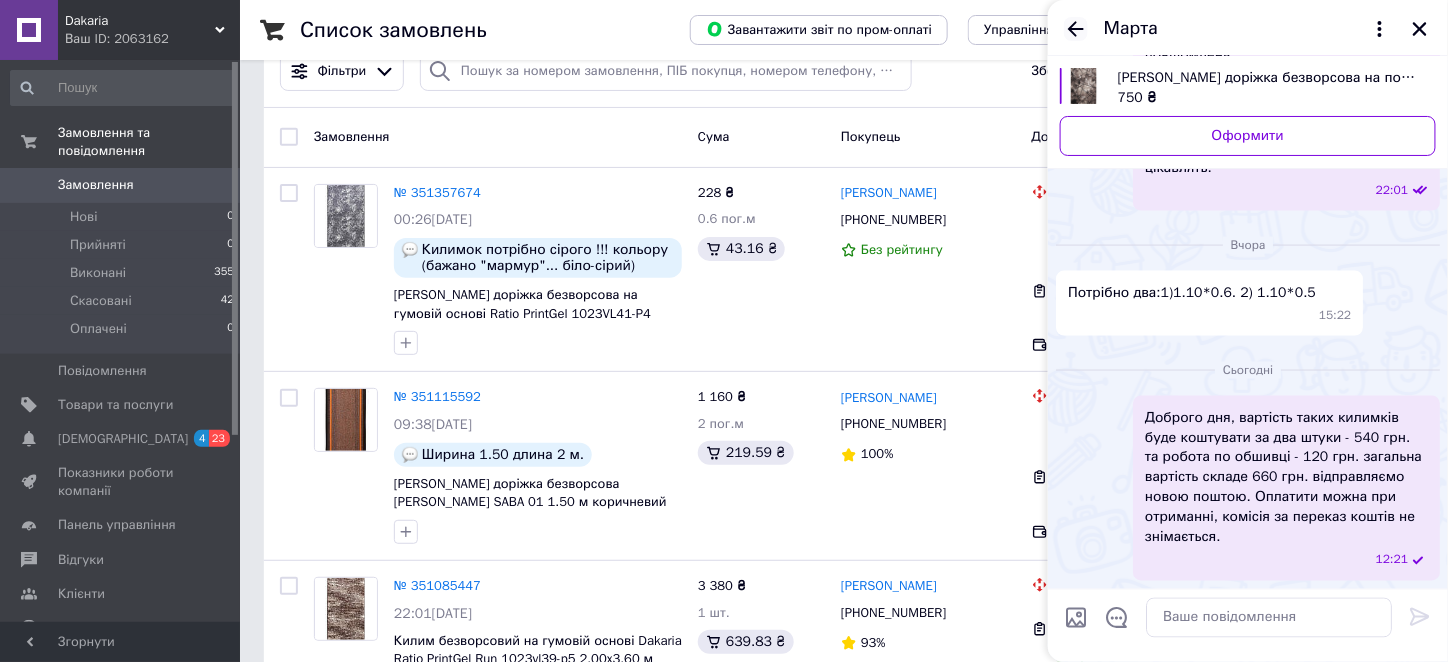 click 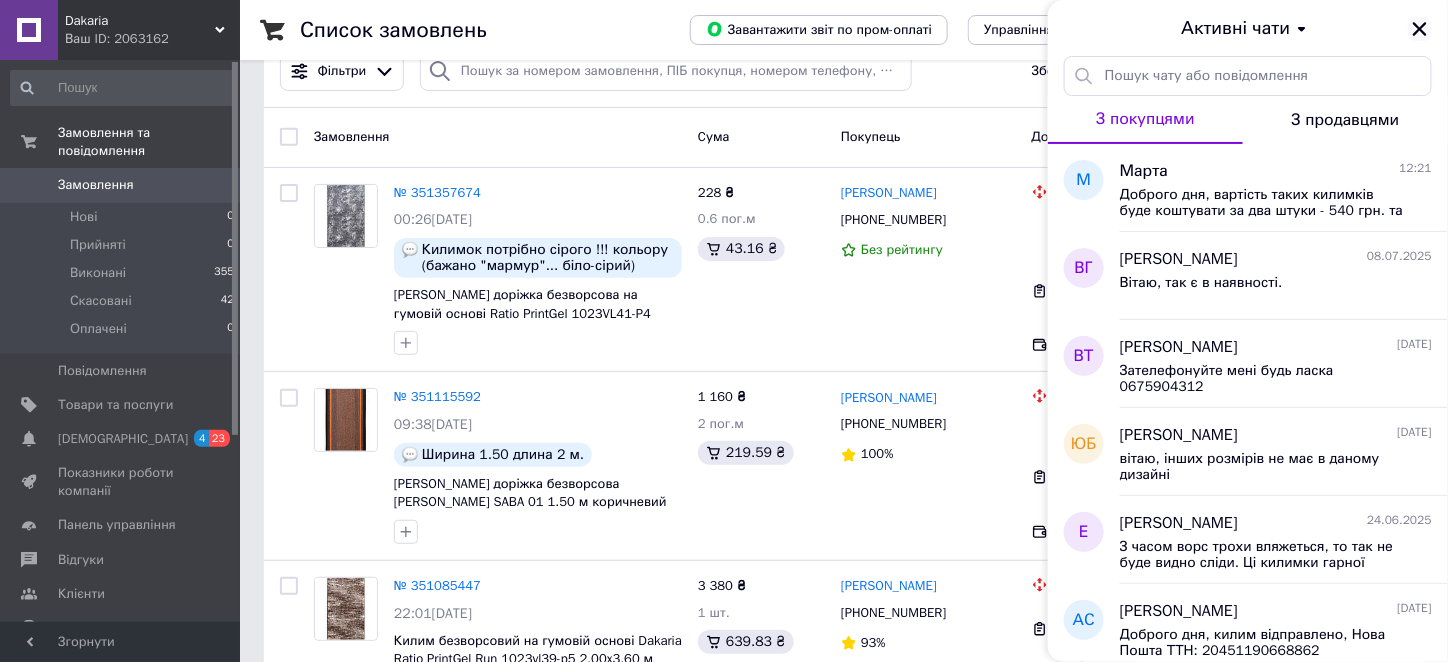 click 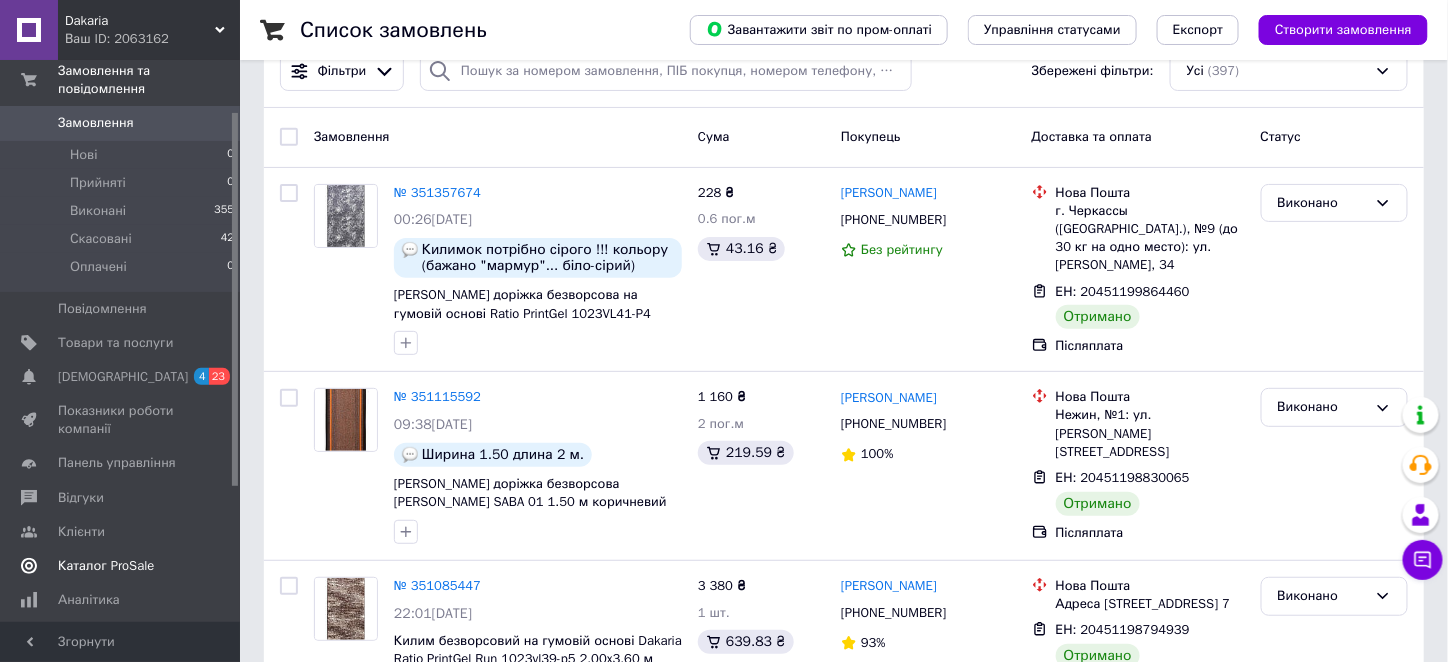 scroll, scrollTop: 100, scrollLeft: 0, axis: vertical 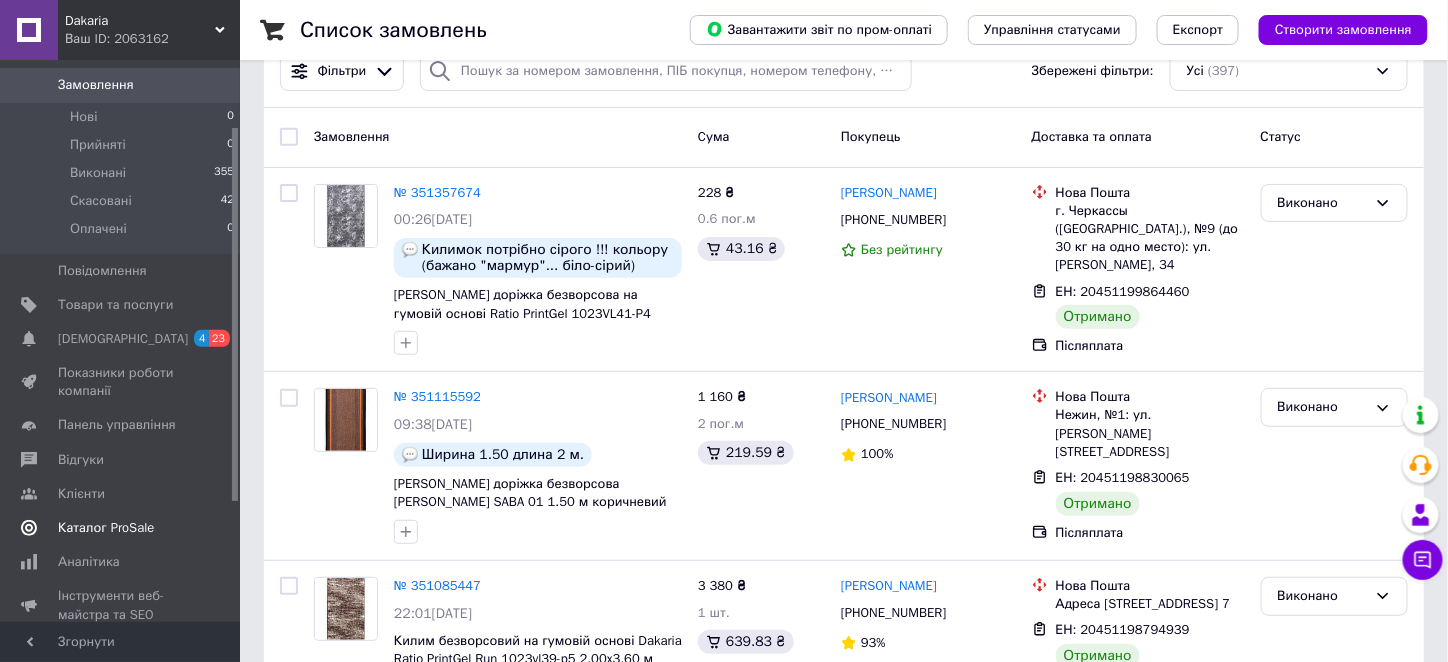 click on "Каталог ProSale" at bounding box center (106, 528) 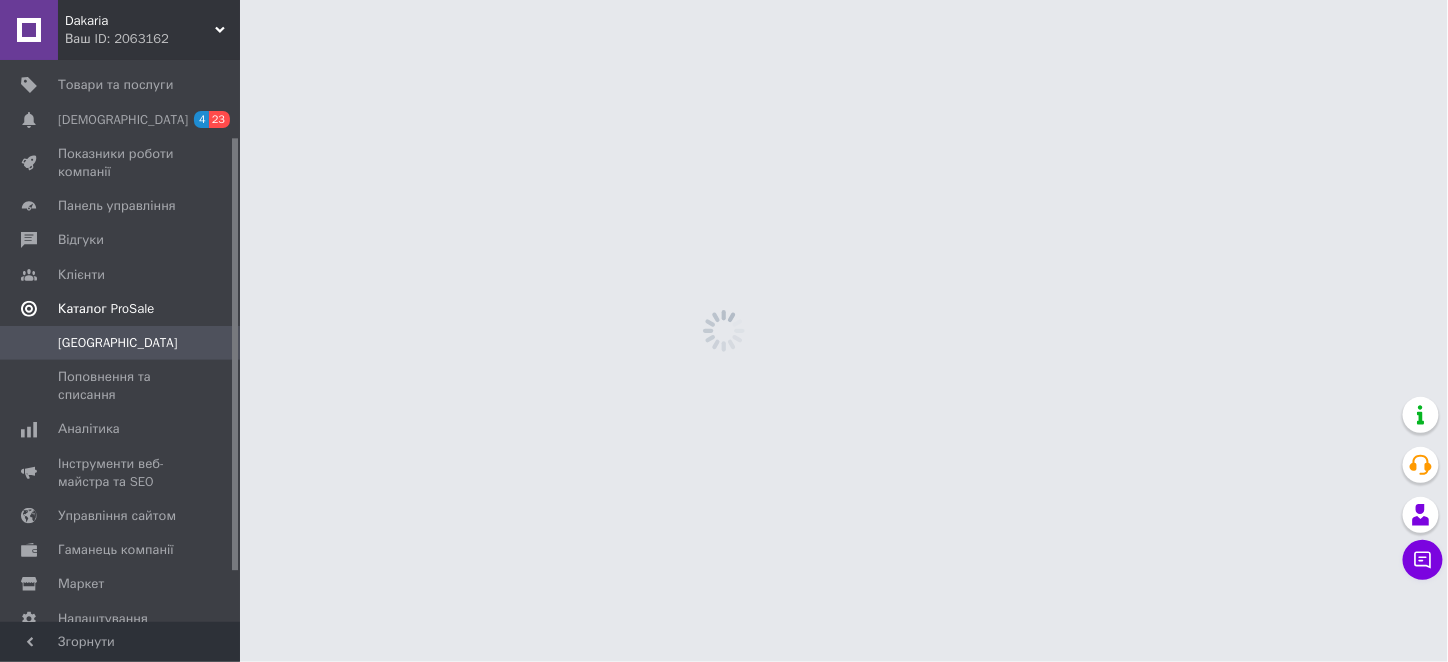 scroll, scrollTop: 0, scrollLeft: 0, axis: both 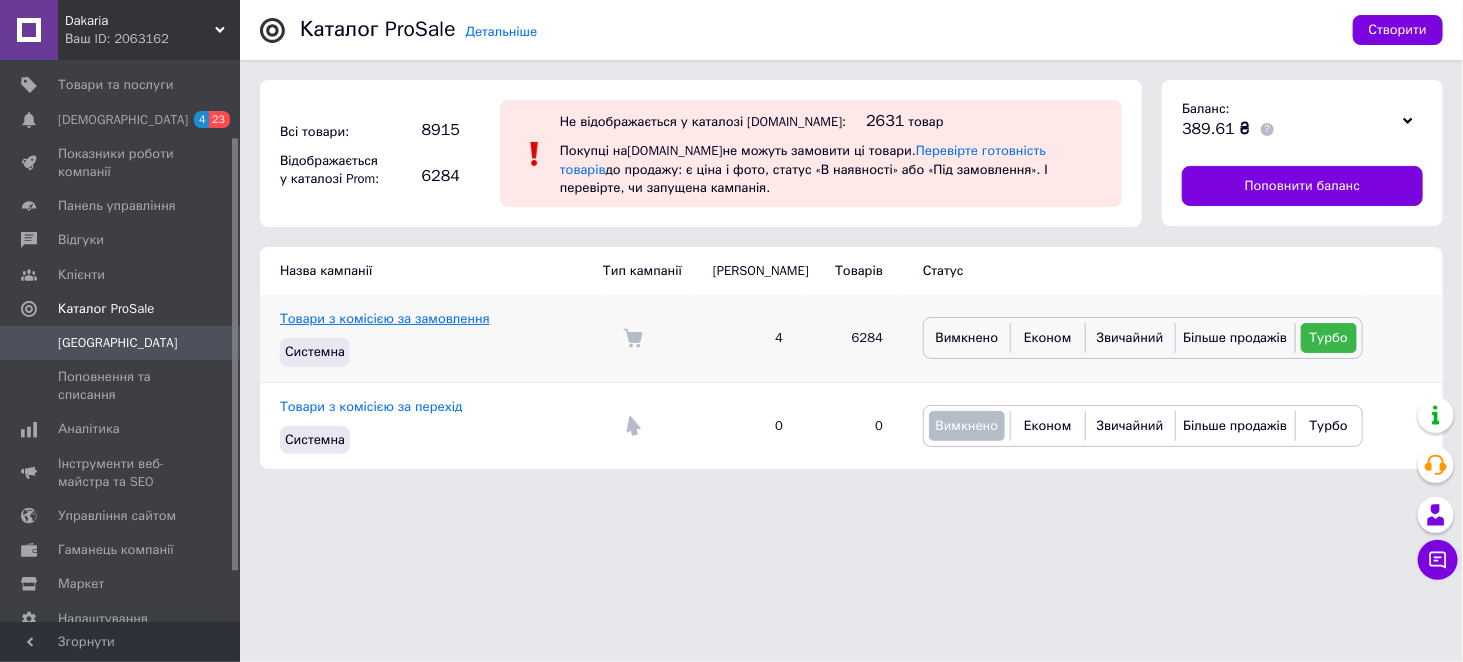 click on "Товари з комісією за замовлення" at bounding box center [385, 318] 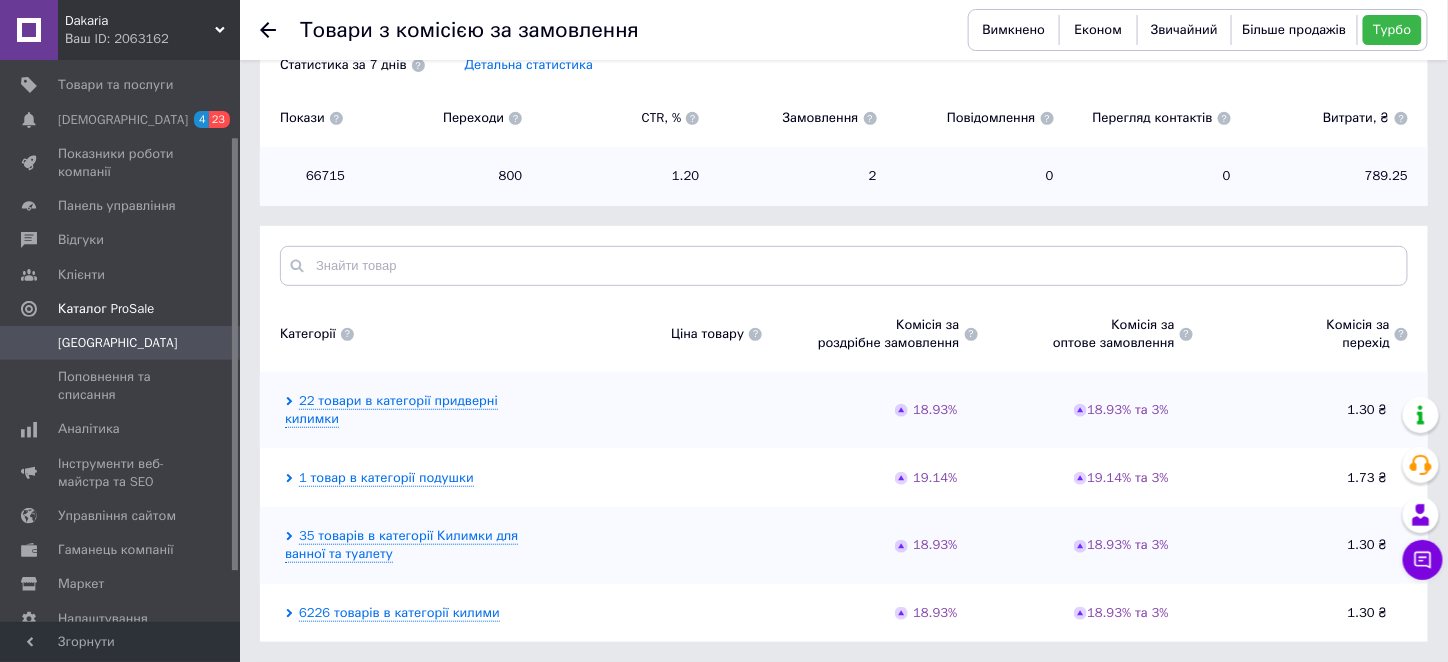 scroll, scrollTop: 208, scrollLeft: 0, axis: vertical 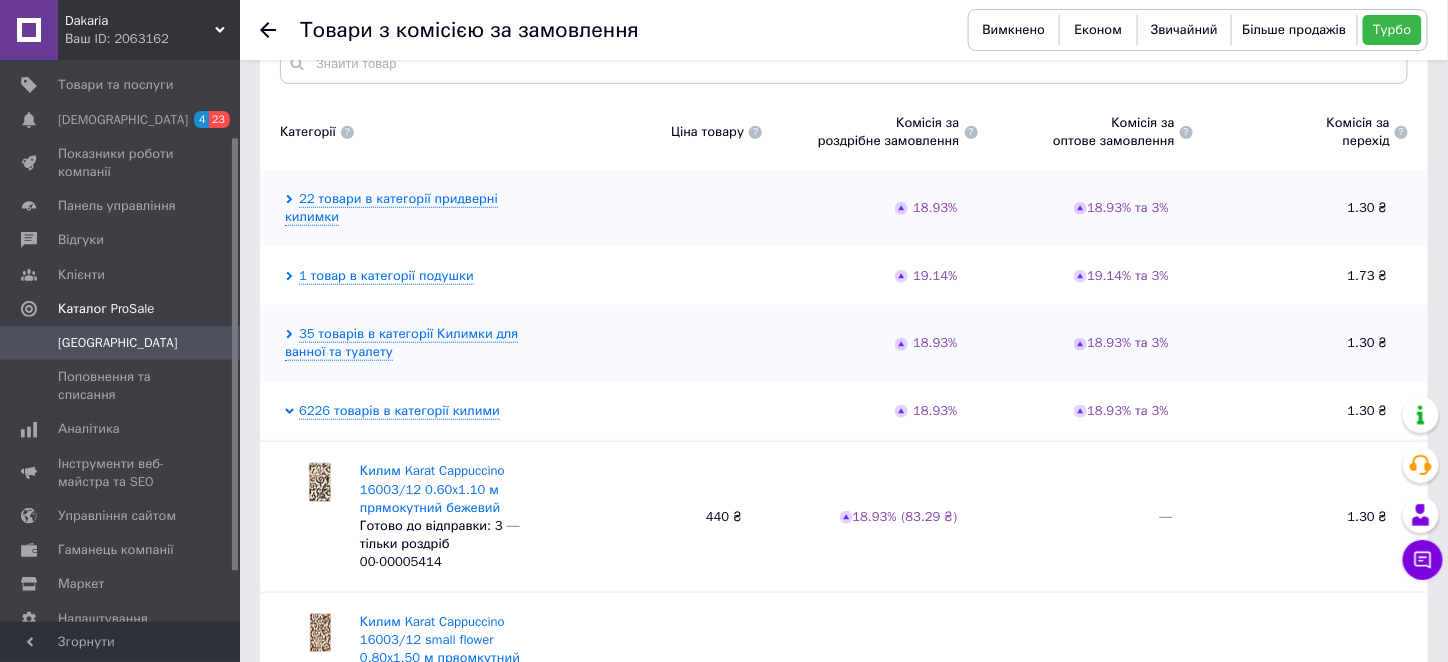 click 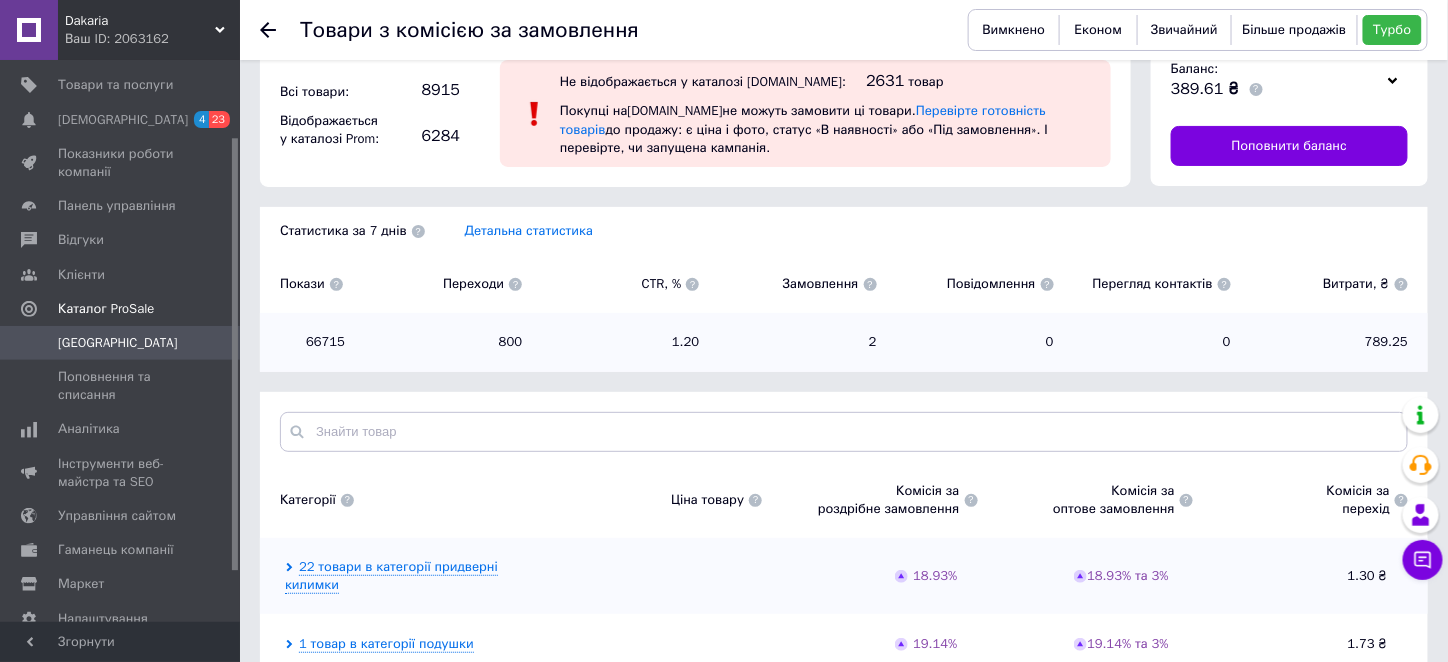 scroll, scrollTop: 0, scrollLeft: 0, axis: both 